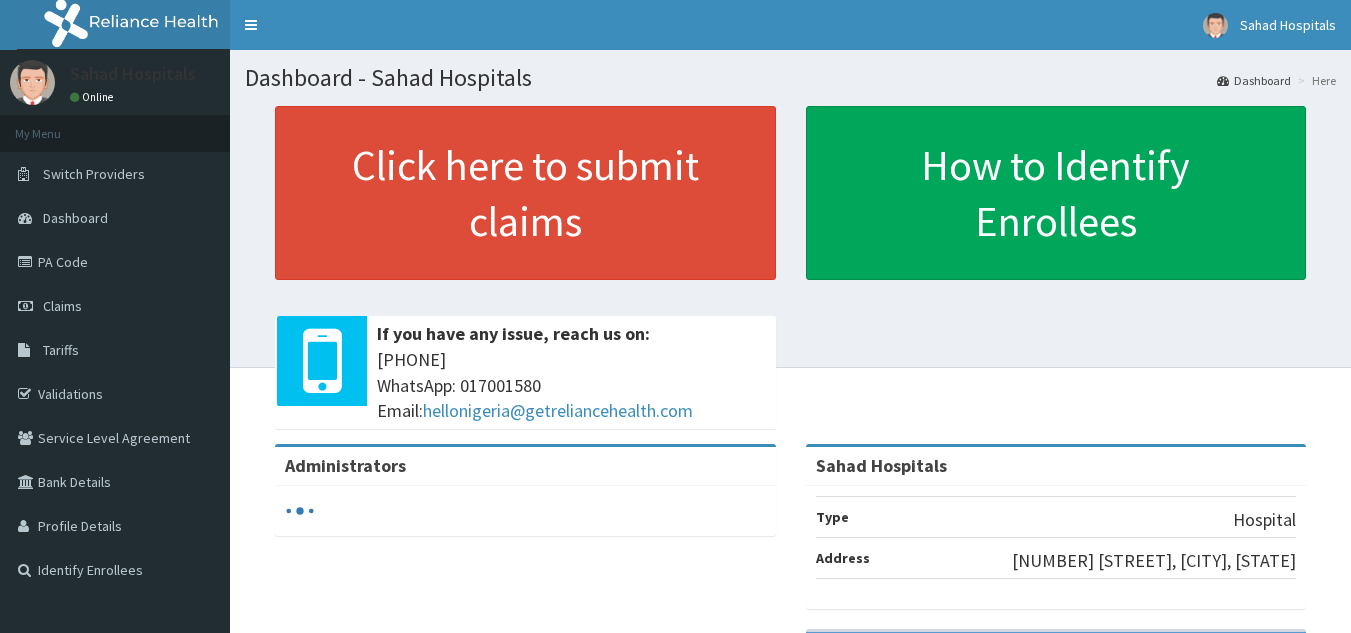 scroll, scrollTop: 0, scrollLeft: 0, axis: both 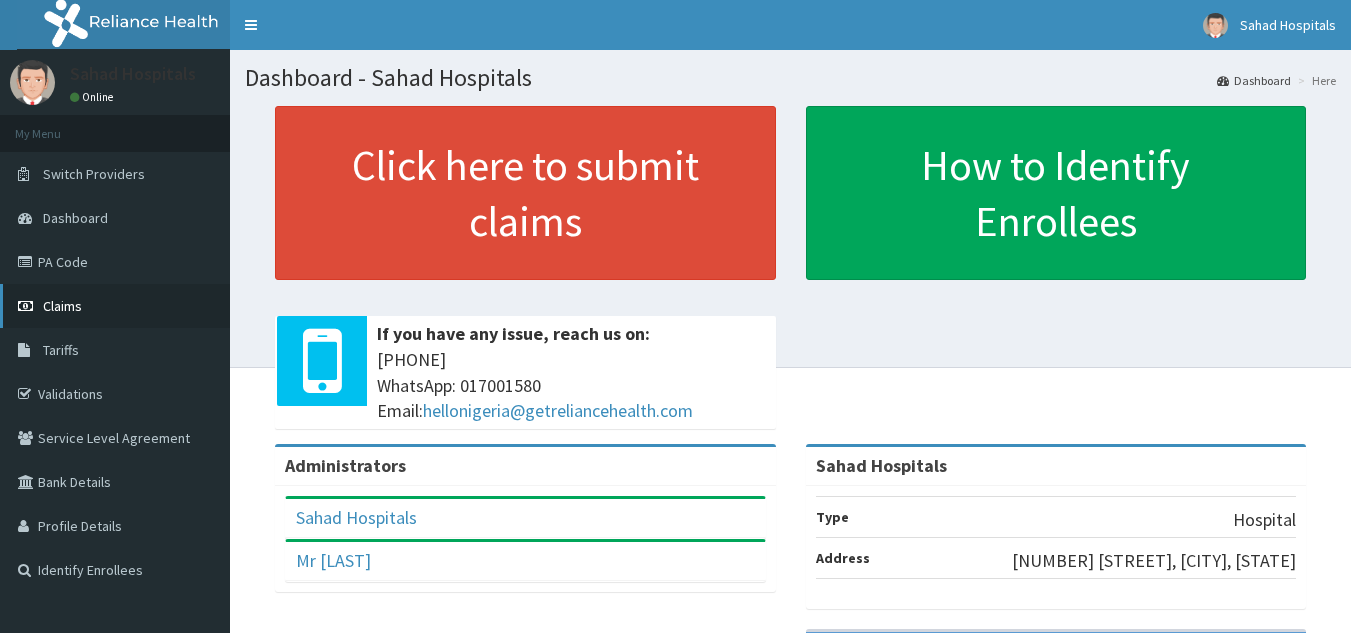click on "Claims" at bounding box center (115, 306) 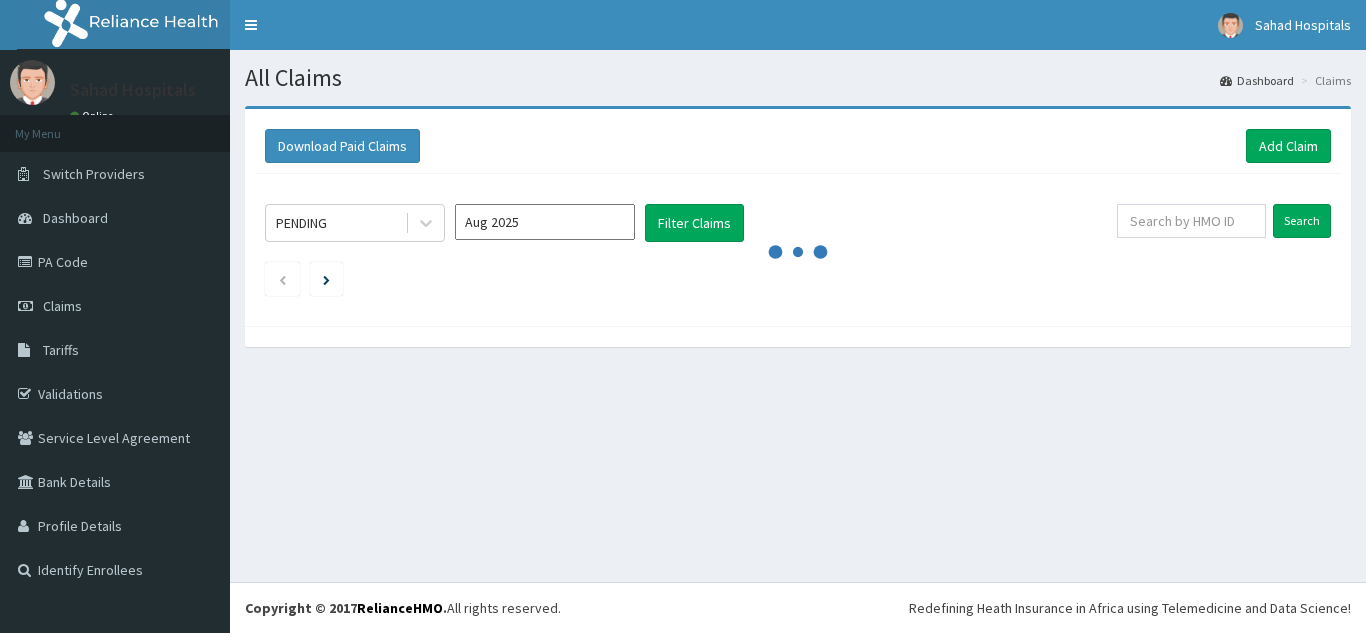 scroll, scrollTop: 0, scrollLeft: 0, axis: both 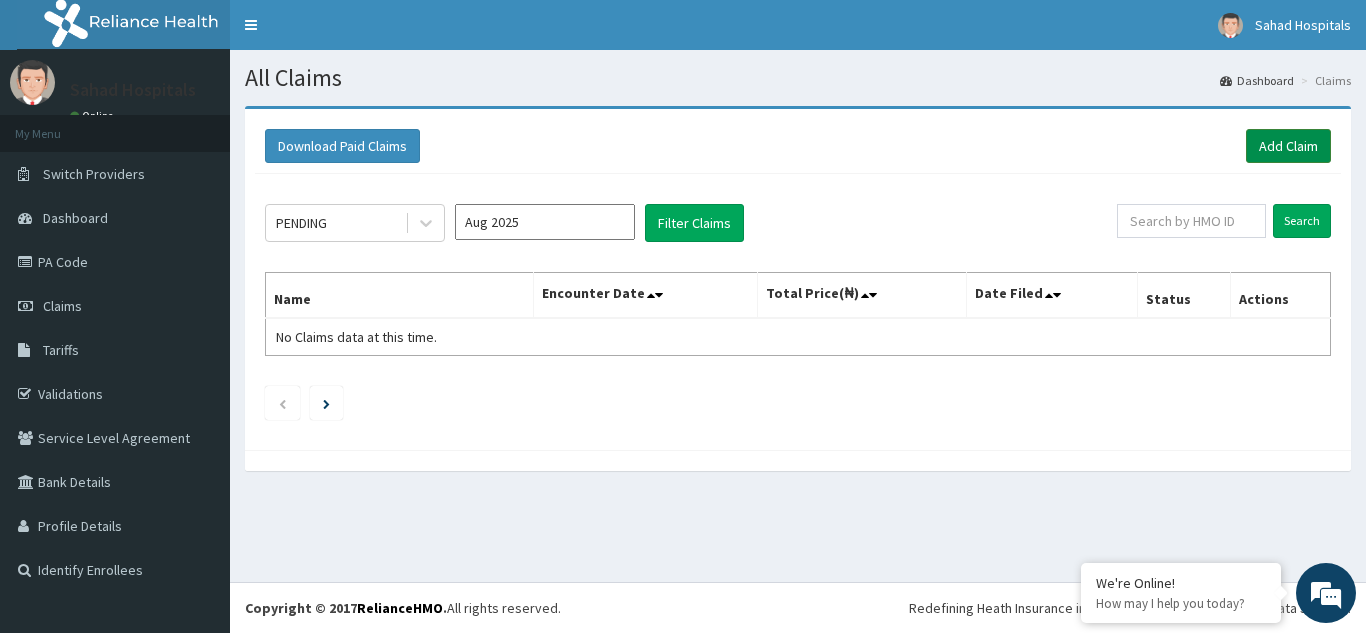 click on "Add Claim" at bounding box center [1288, 146] 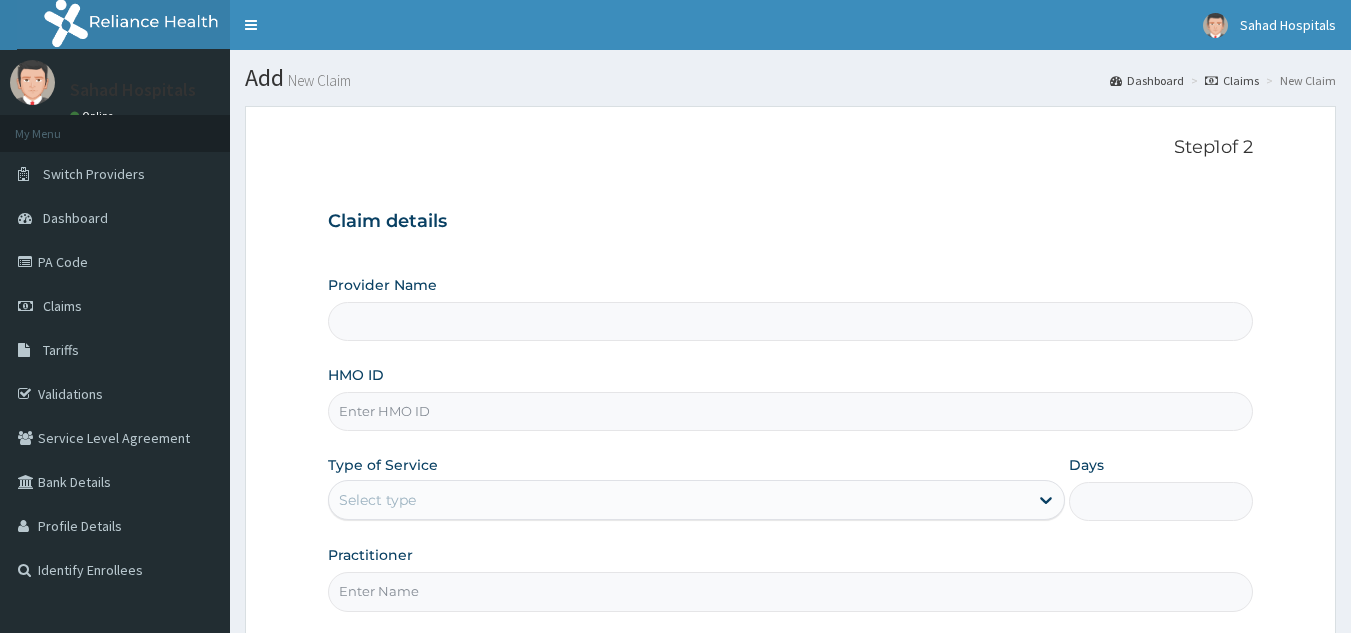 scroll, scrollTop: 0, scrollLeft: 0, axis: both 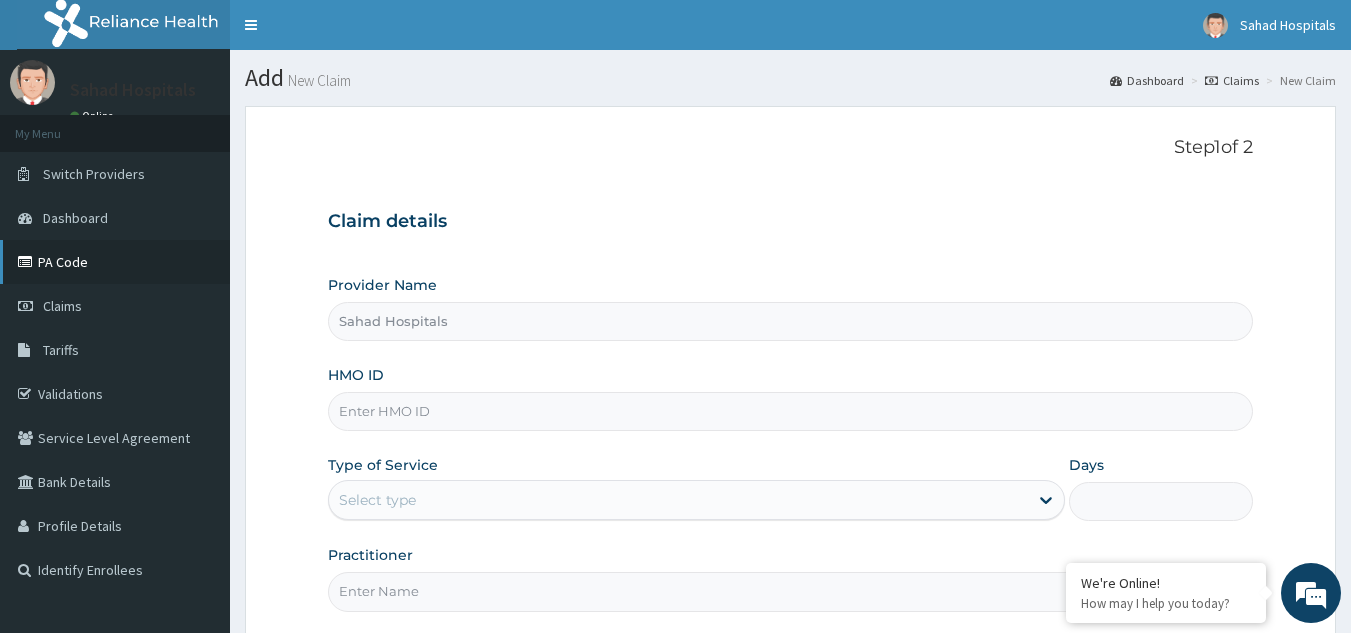 click on "PA Code" at bounding box center (115, 262) 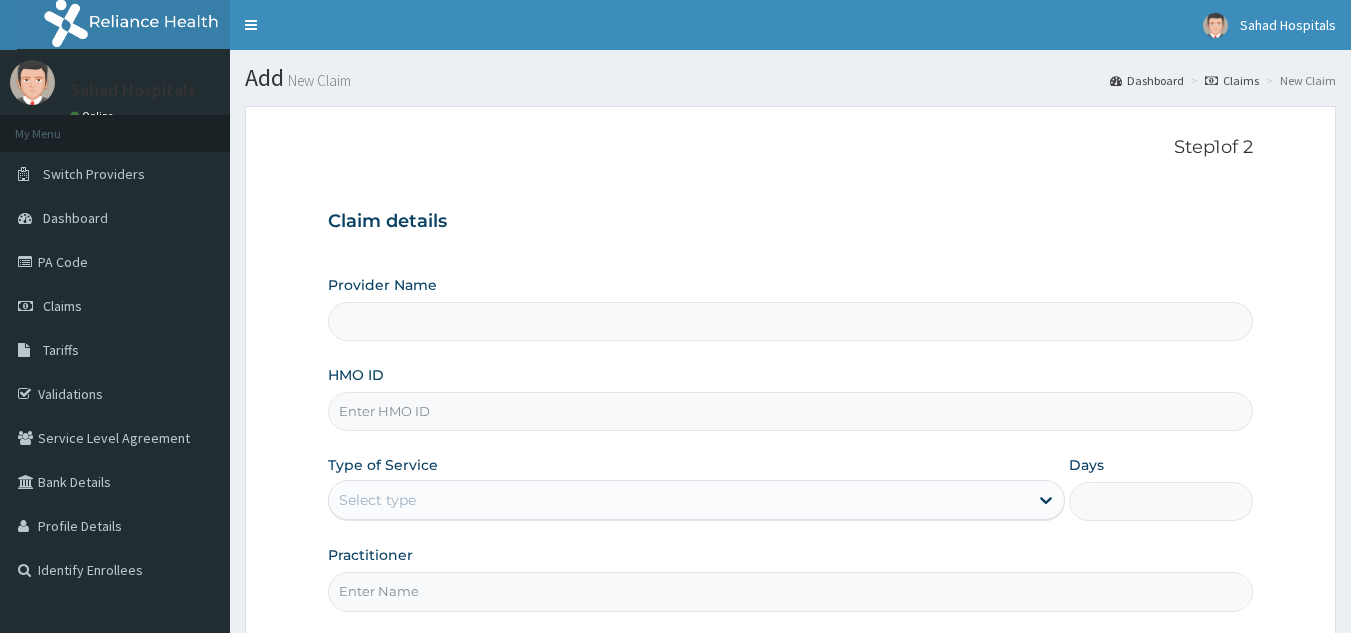 scroll, scrollTop: 0, scrollLeft: 0, axis: both 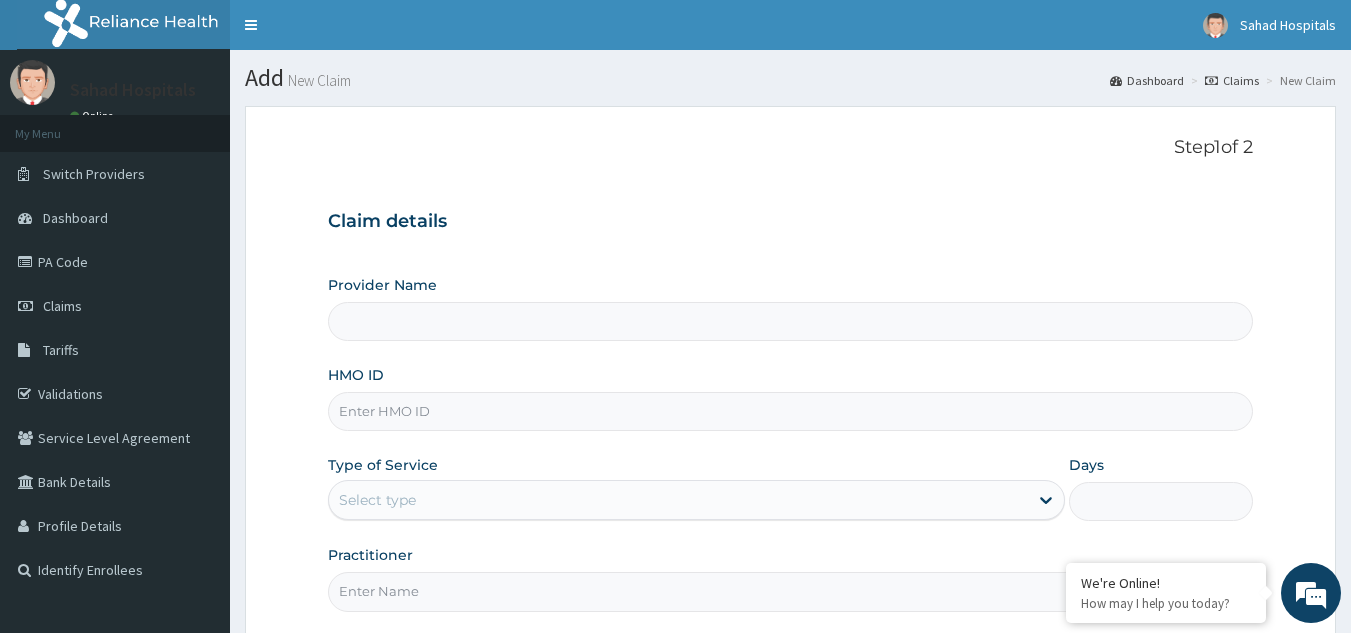 type on "Sahad Hospitals" 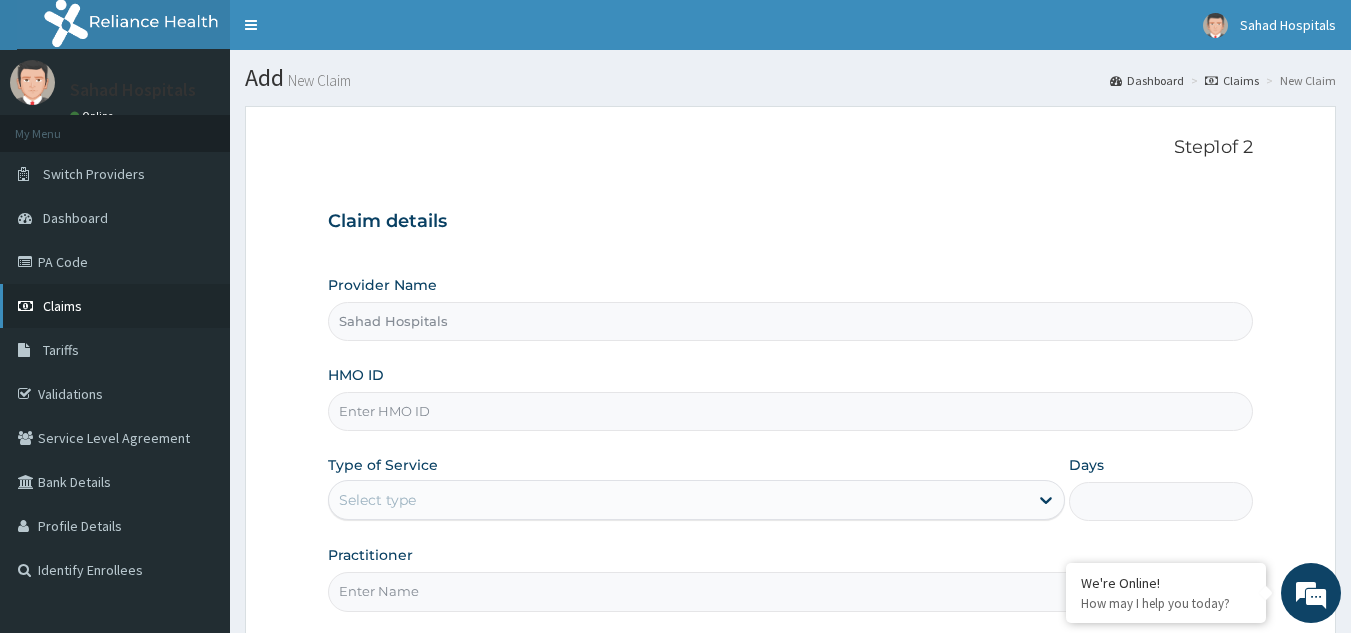 click on "Claims" at bounding box center (115, 306) 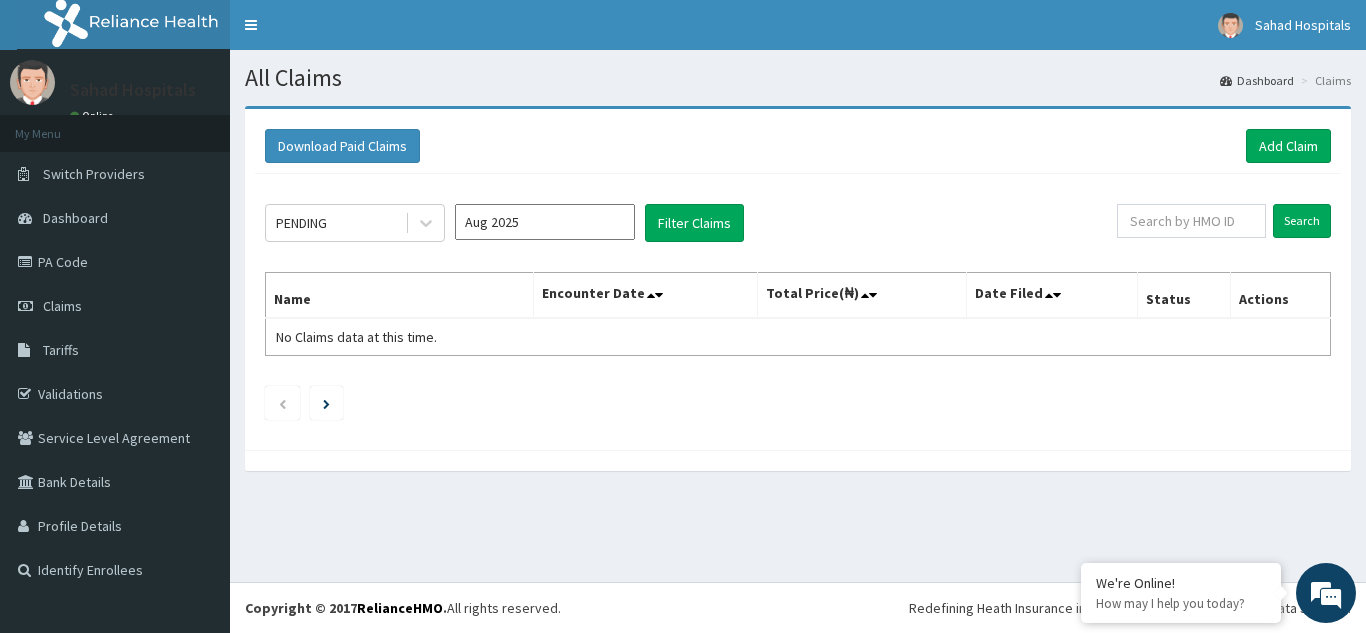 scroll, scrollTop: 0, scrollLeft: 0, axis: both 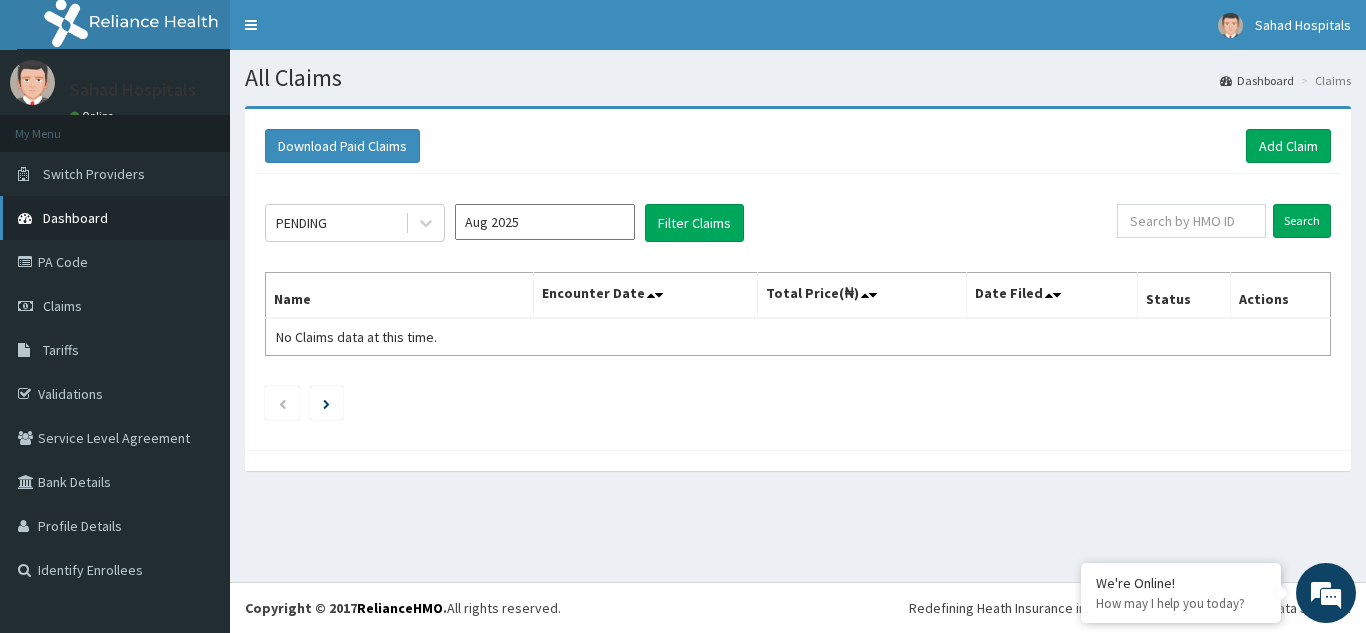 click on "Dashboard" at bounding box center [115, 218] 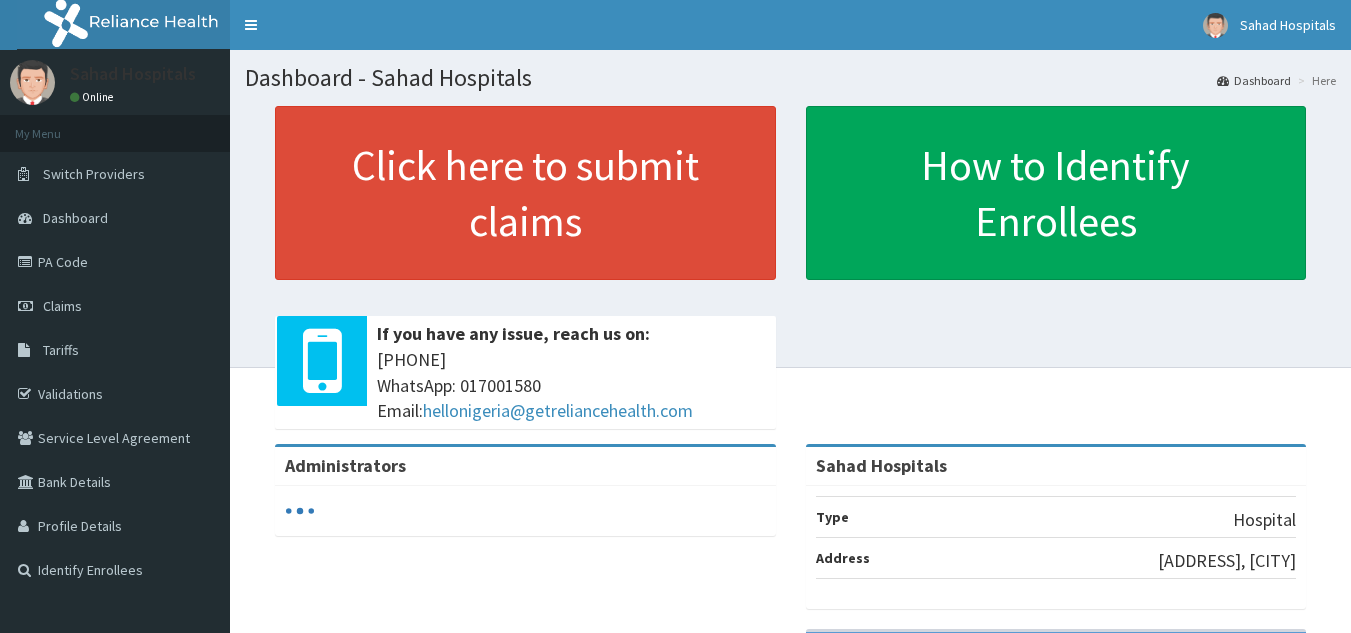 scroll, scrollTop: 0, scrollLeft: 0, axis: both 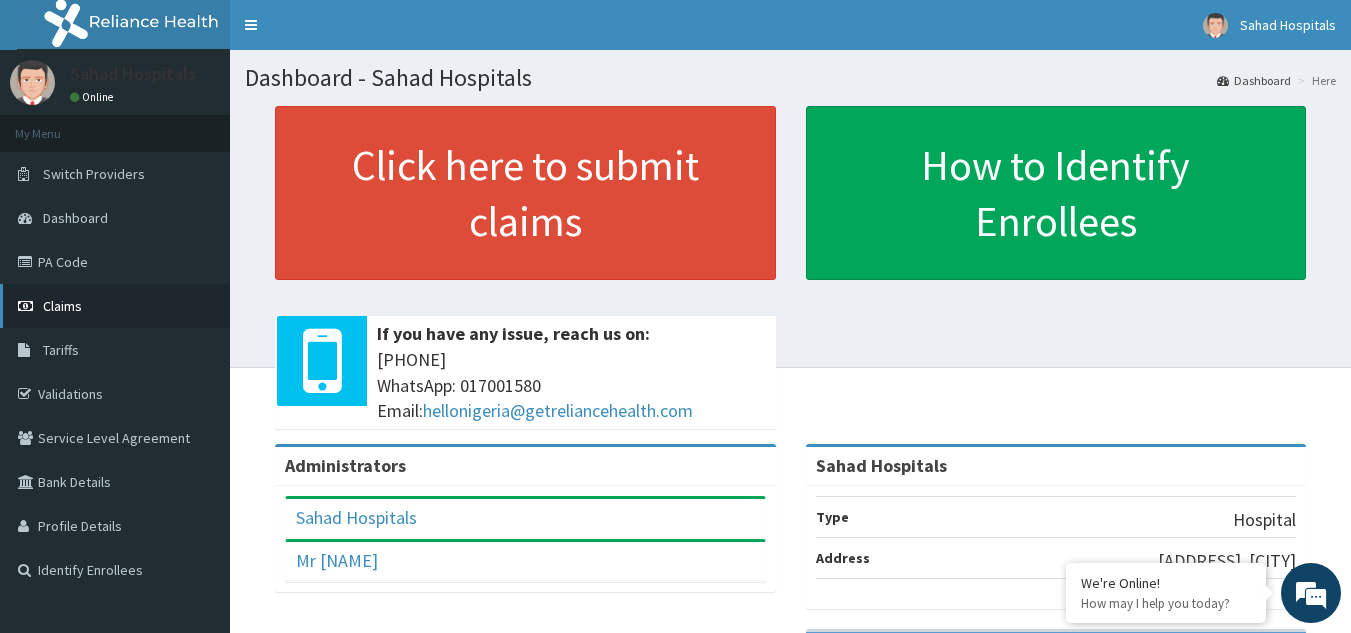 click on "Claims" at bounding box center [62, 306] 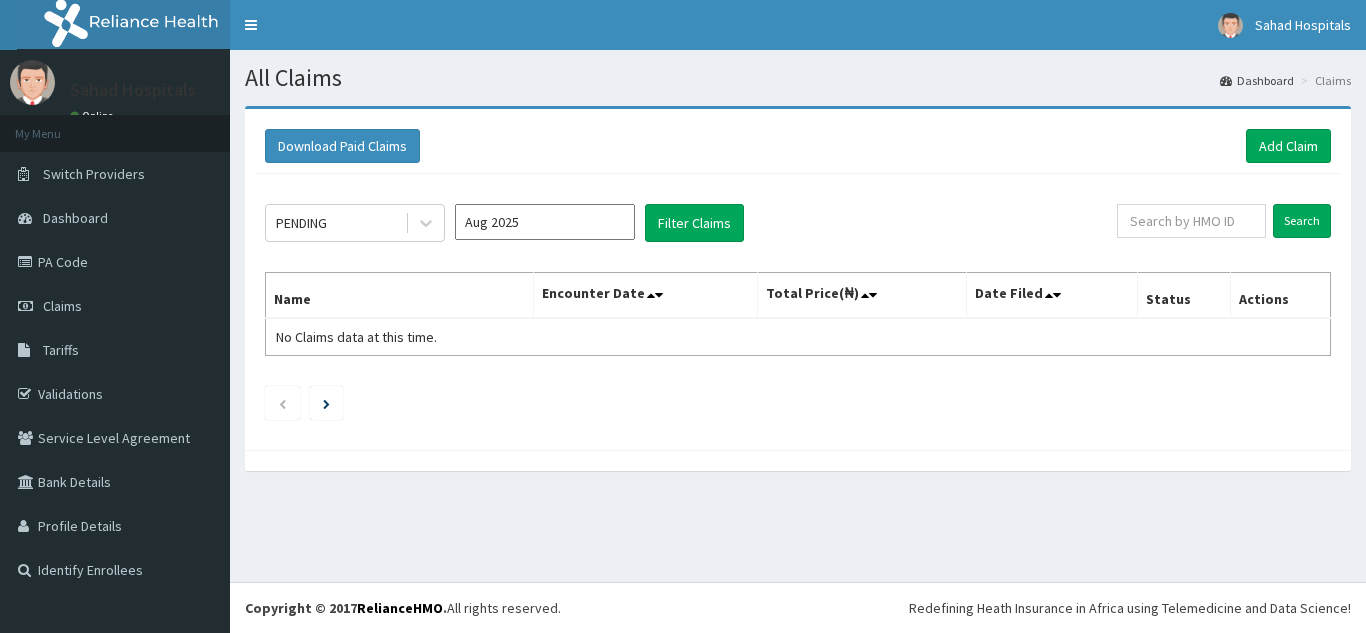 scroll, scrollTop: 0, scrollLeft: 0, axis: both 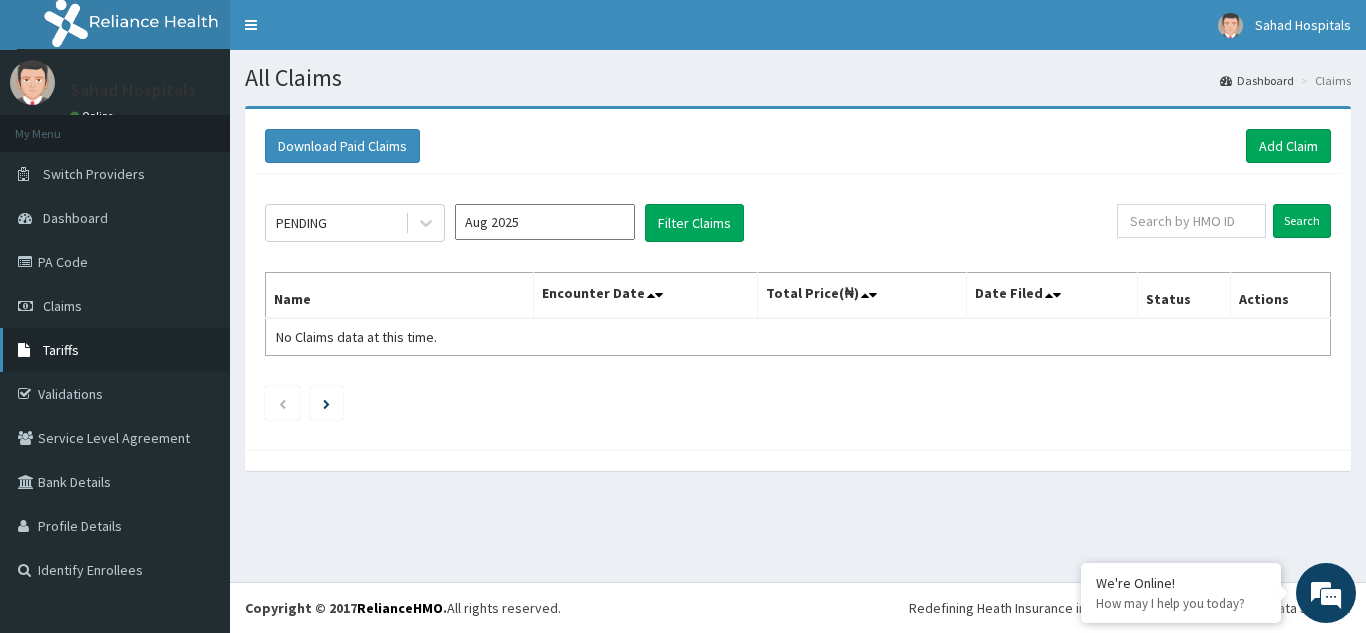 click on "Tariffs" at bounding box center (115, 350) 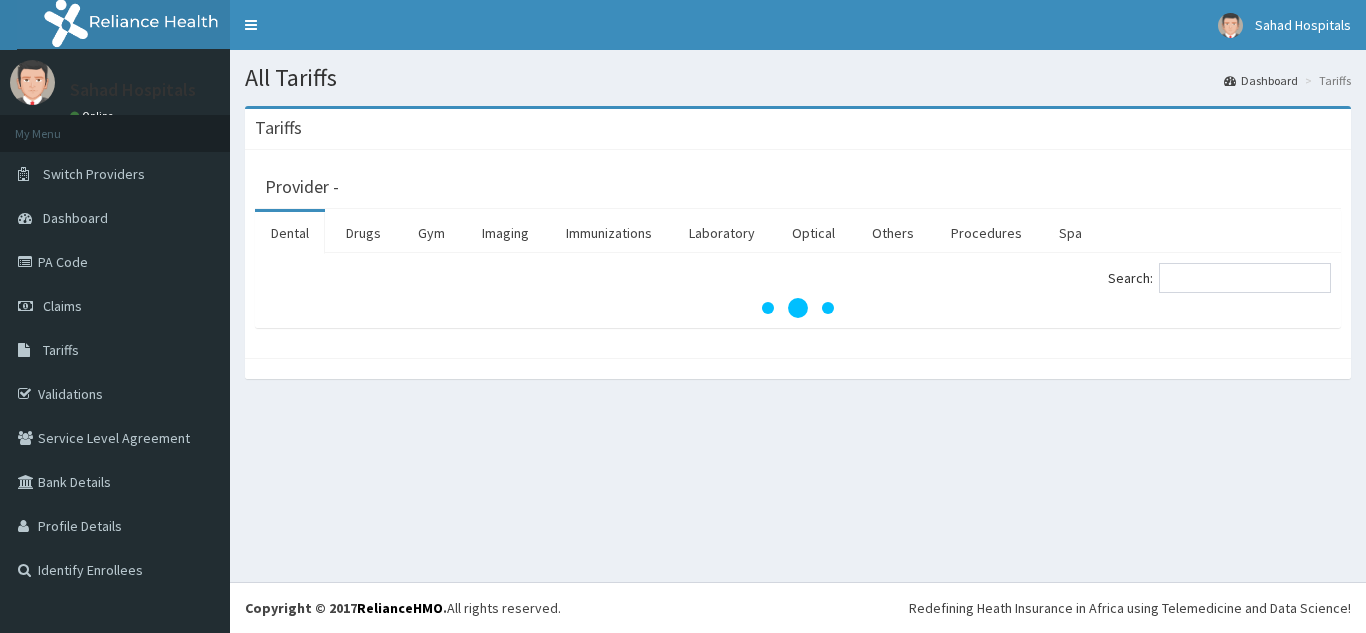 scroll, scrollTop: 0, scrollLeft: 0, axis: both 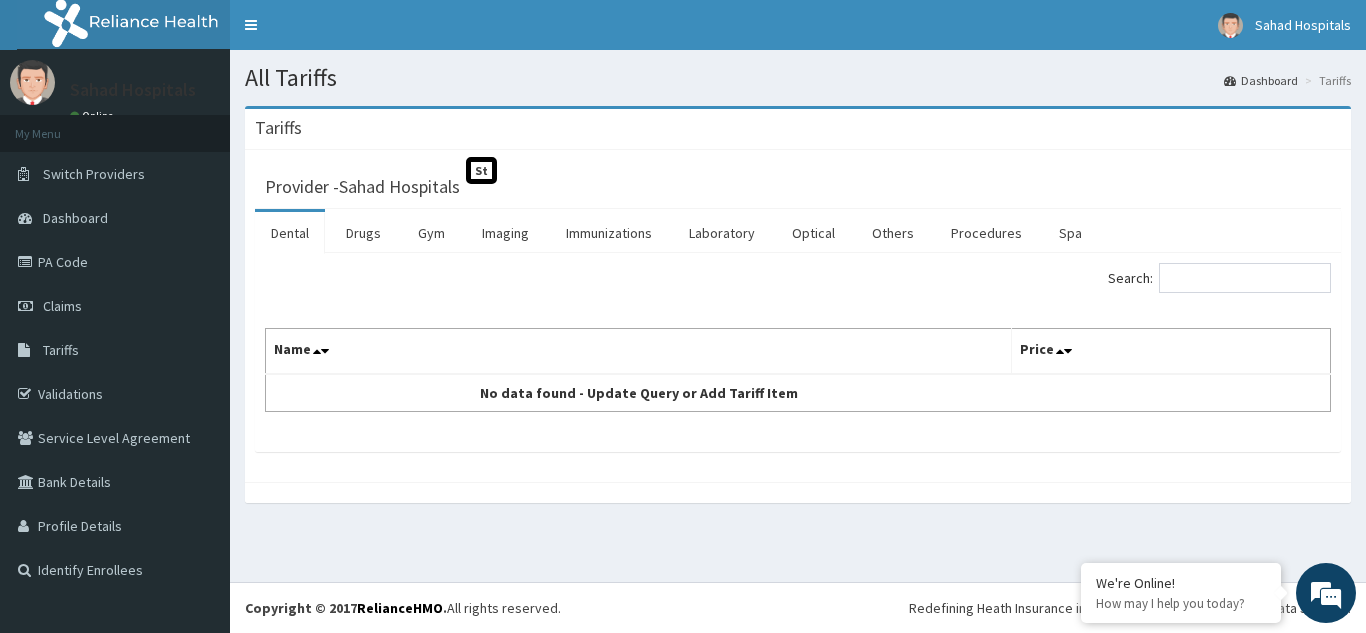 click on "Dental" at bounding box center [290, 233] 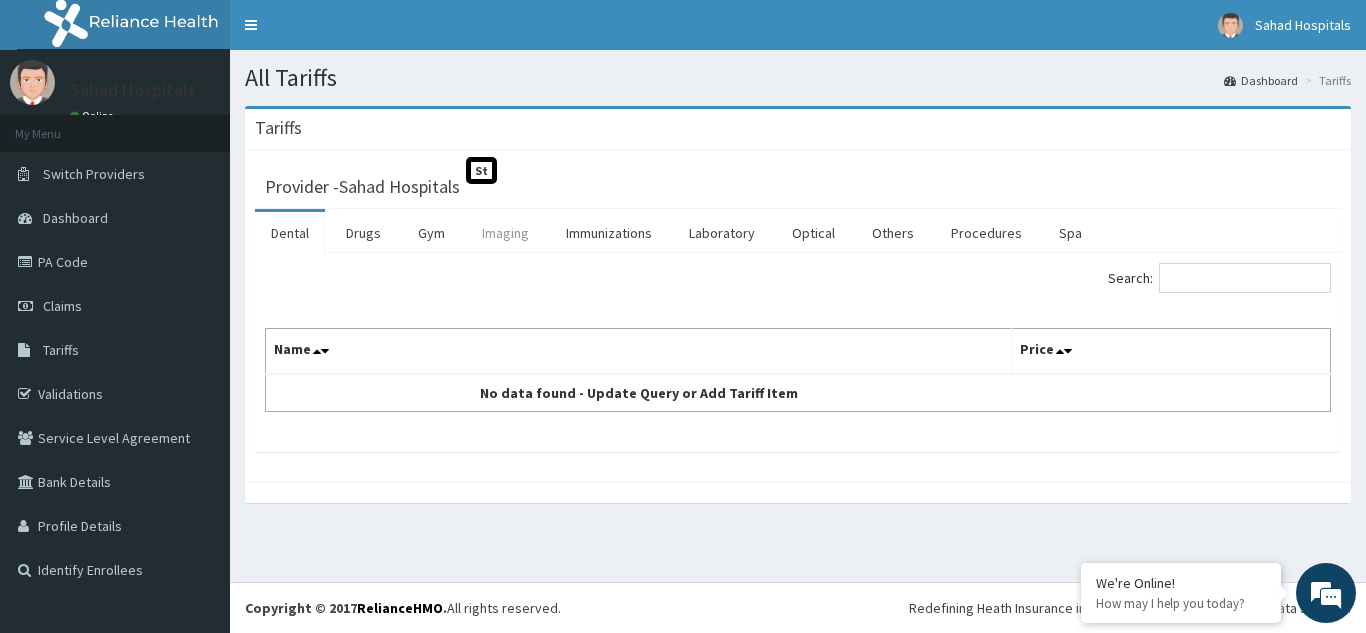 click on "Imaging" at bounding box center (505, 233) 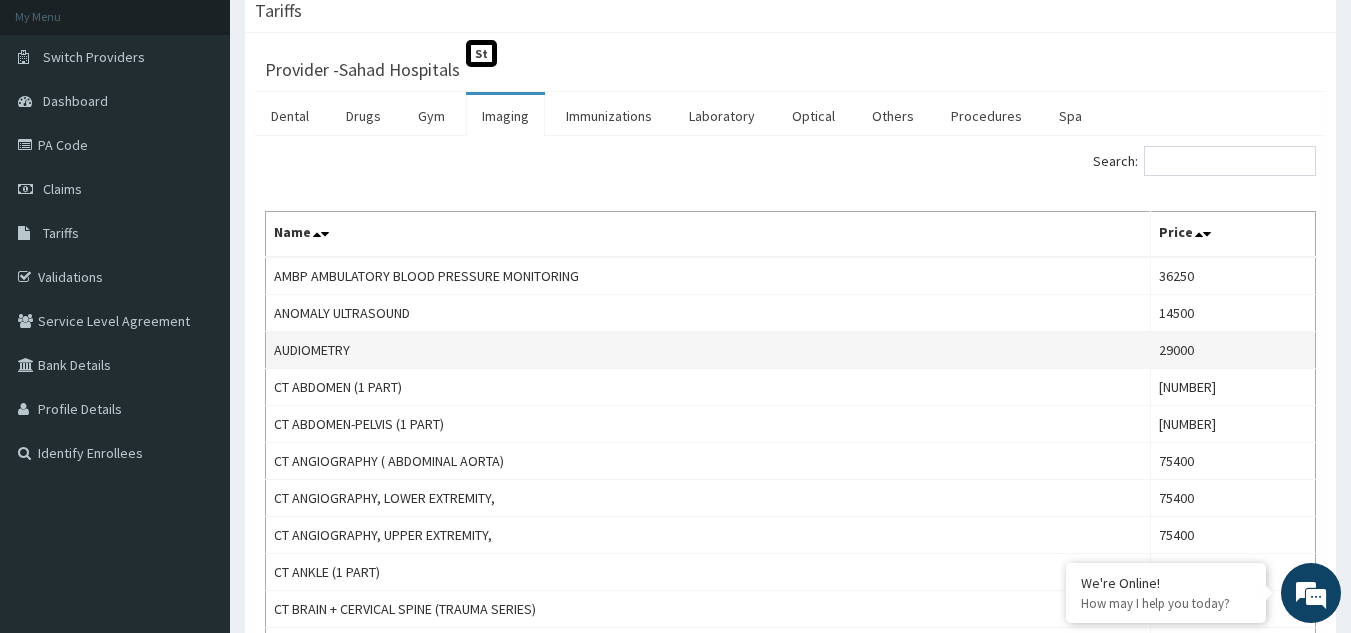 scroll, scrollTop: 0, scrollLeft: 0, axis: both 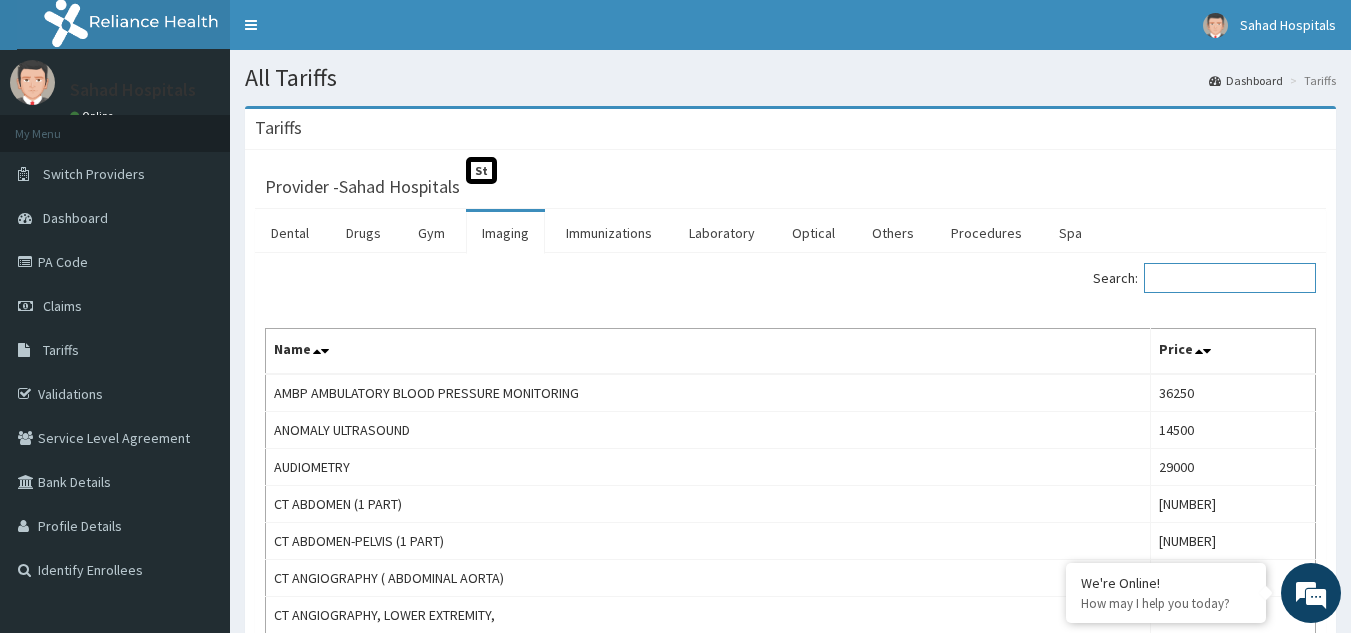 click on "Search:" at bounding box center [1230, 278] 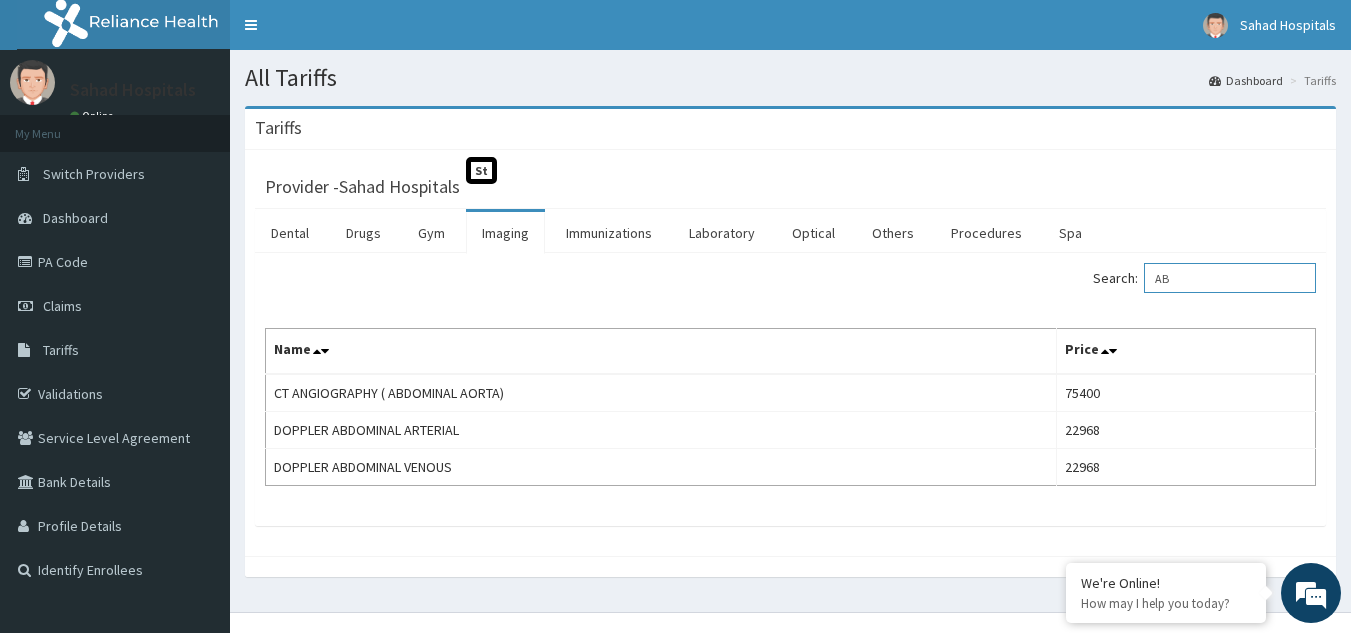 type on "A" 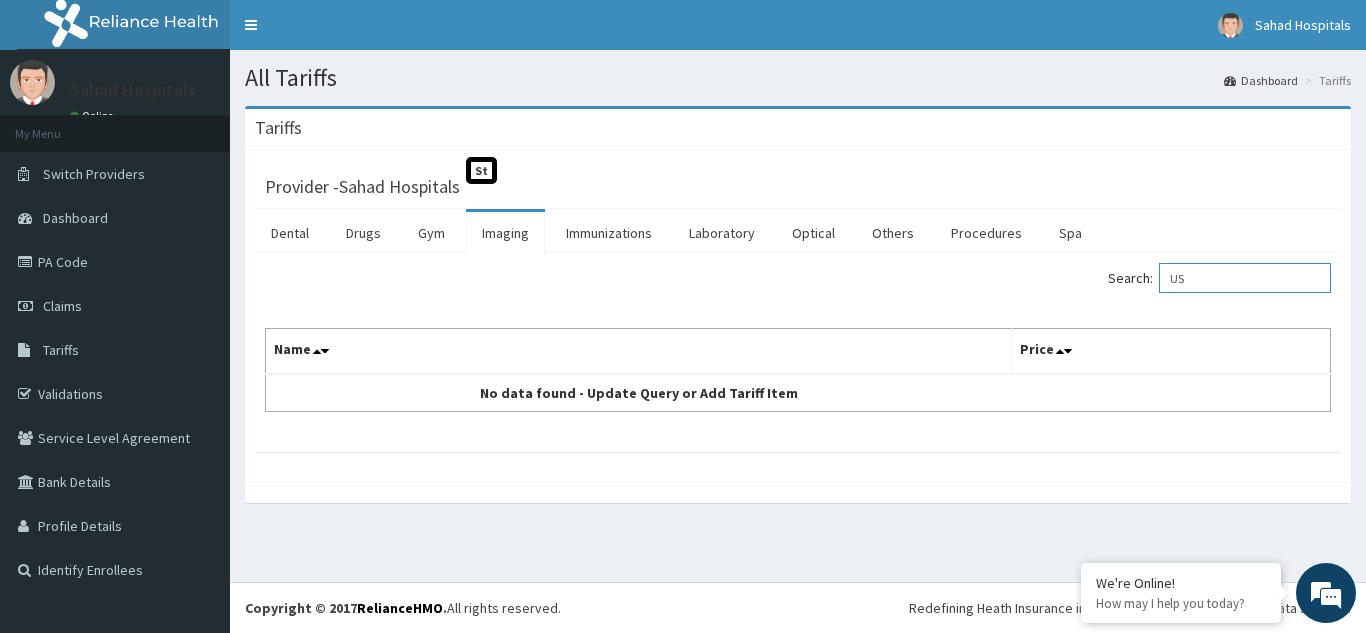 type on "U" 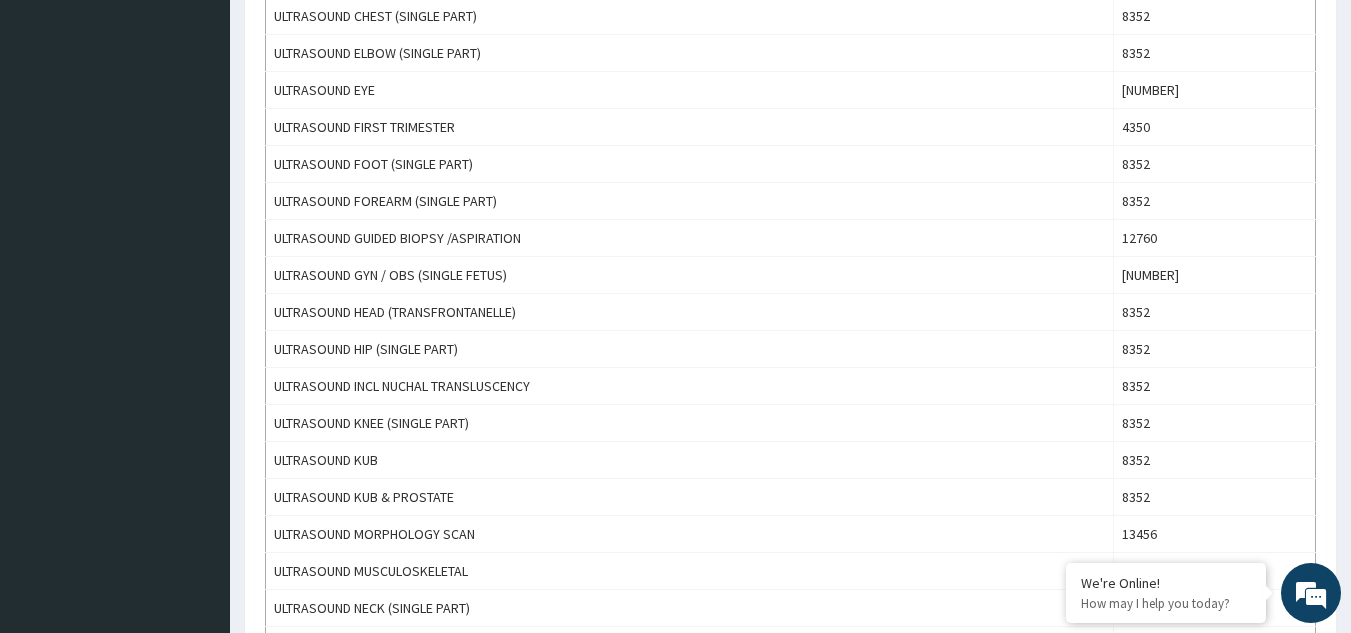 scroll, scrollTop: 1480, scrollLeft: 0, axis: vertical 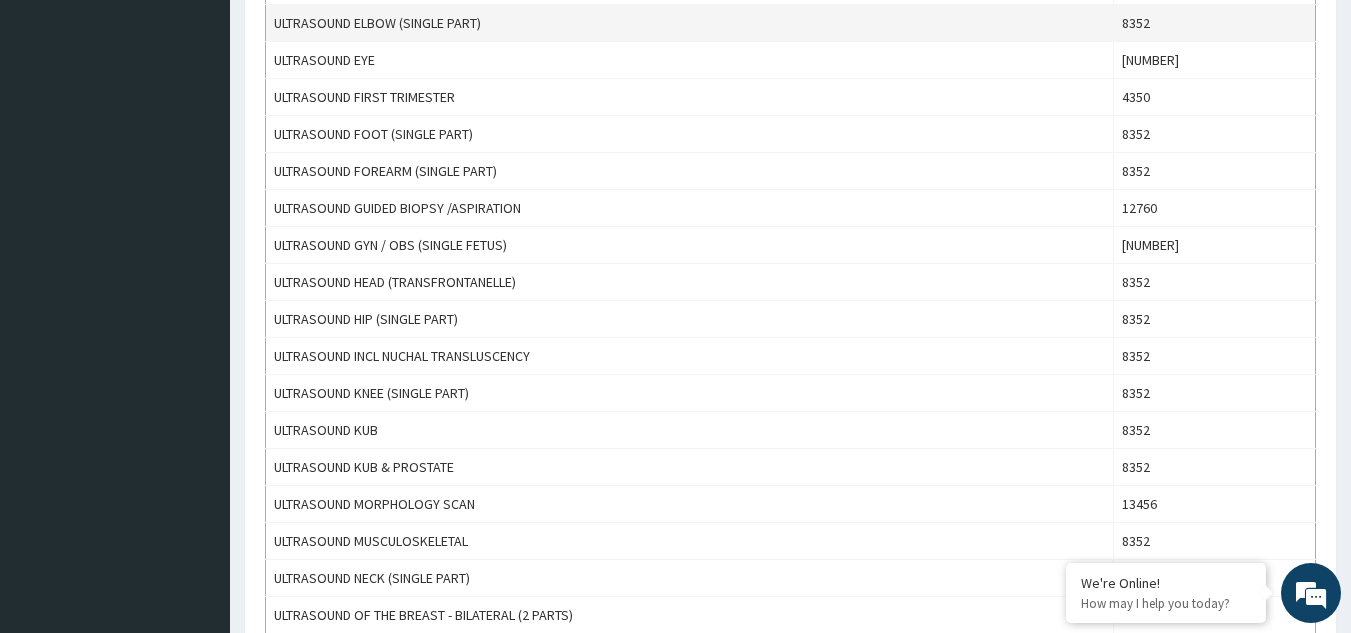 type on "ULTRA" 